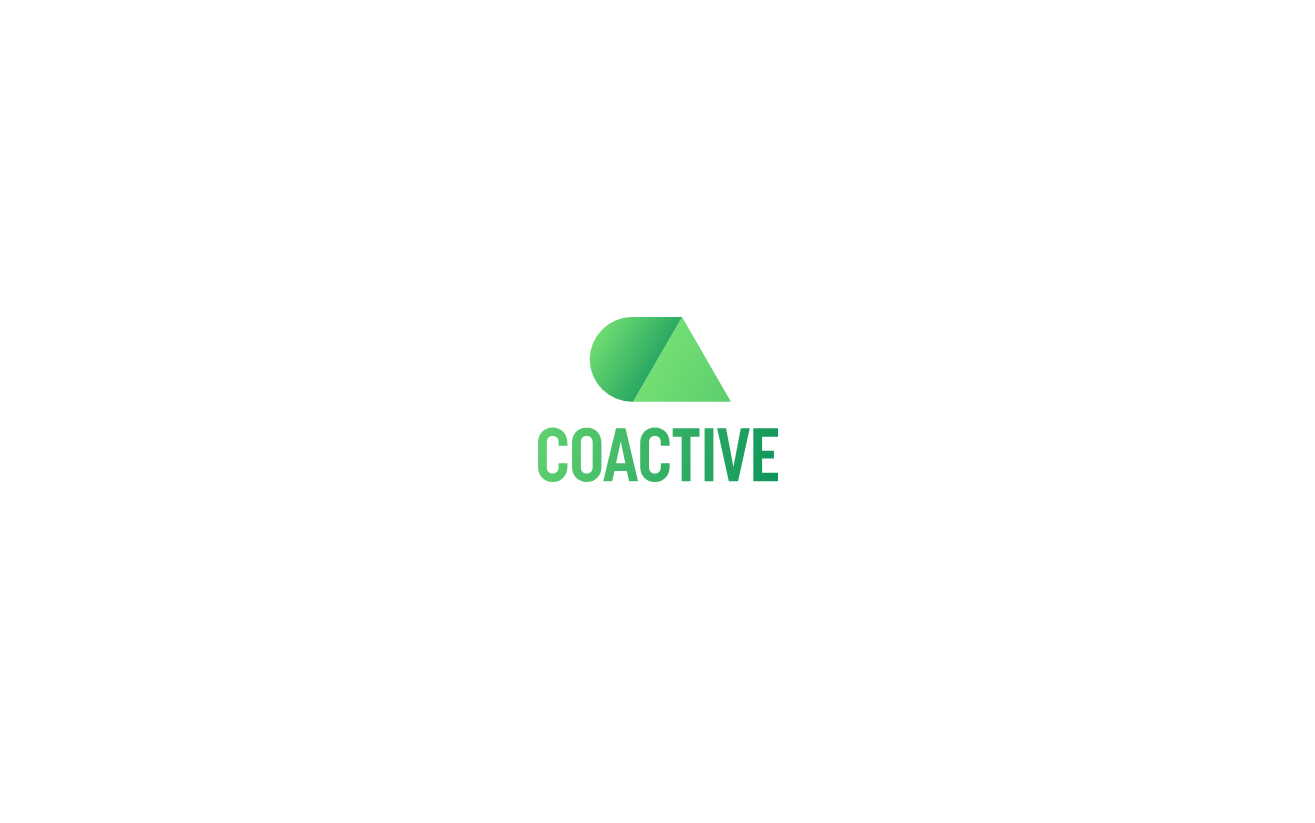 scroll, scrollTop: 0, scrollLeft: 0, axis: both 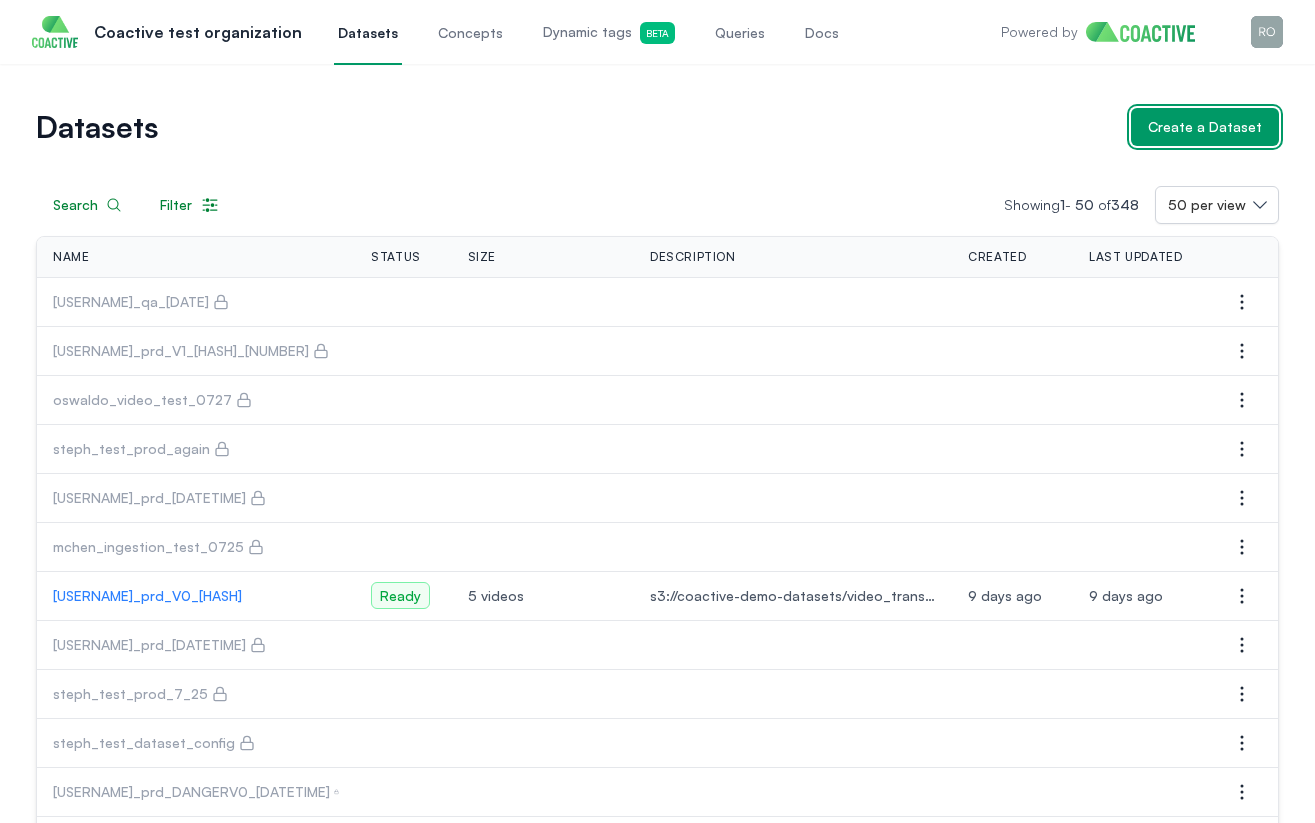 click on "Create a Dataset" at bounding box center [1205, 127] 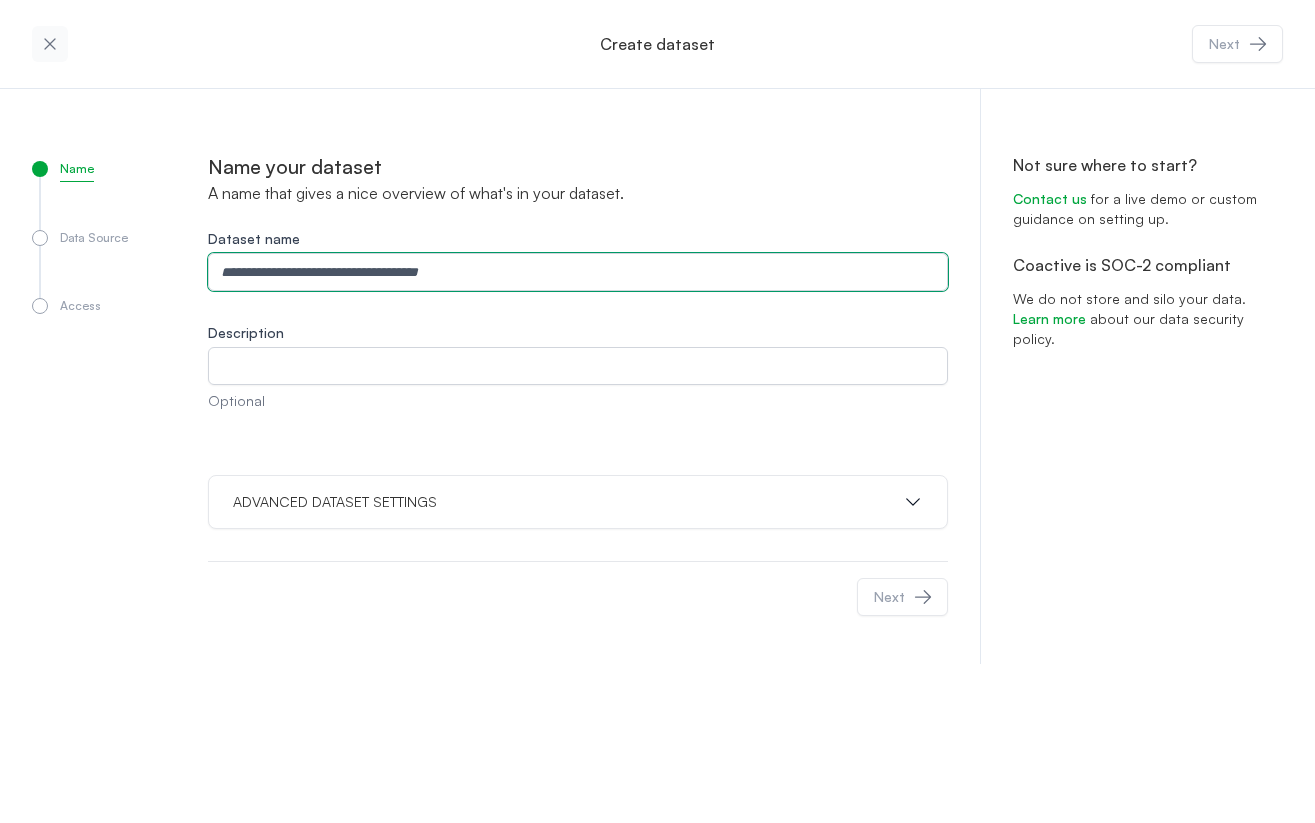 click on "Dataset name" at bounding box center [578, 272] 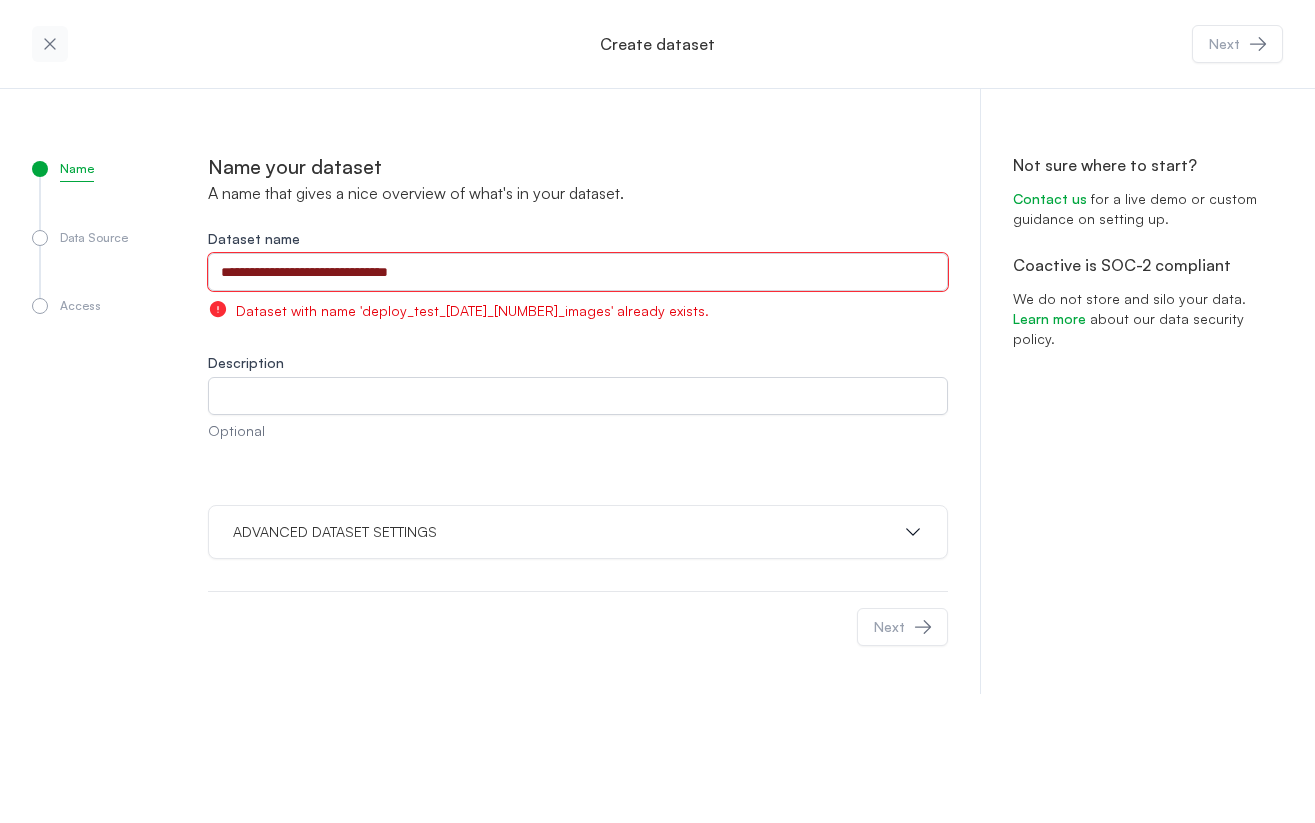 drag, startPoint x: 374, startPoint y: 273, endPoint x: 339, endPoint y: 277, distance: 35.22783 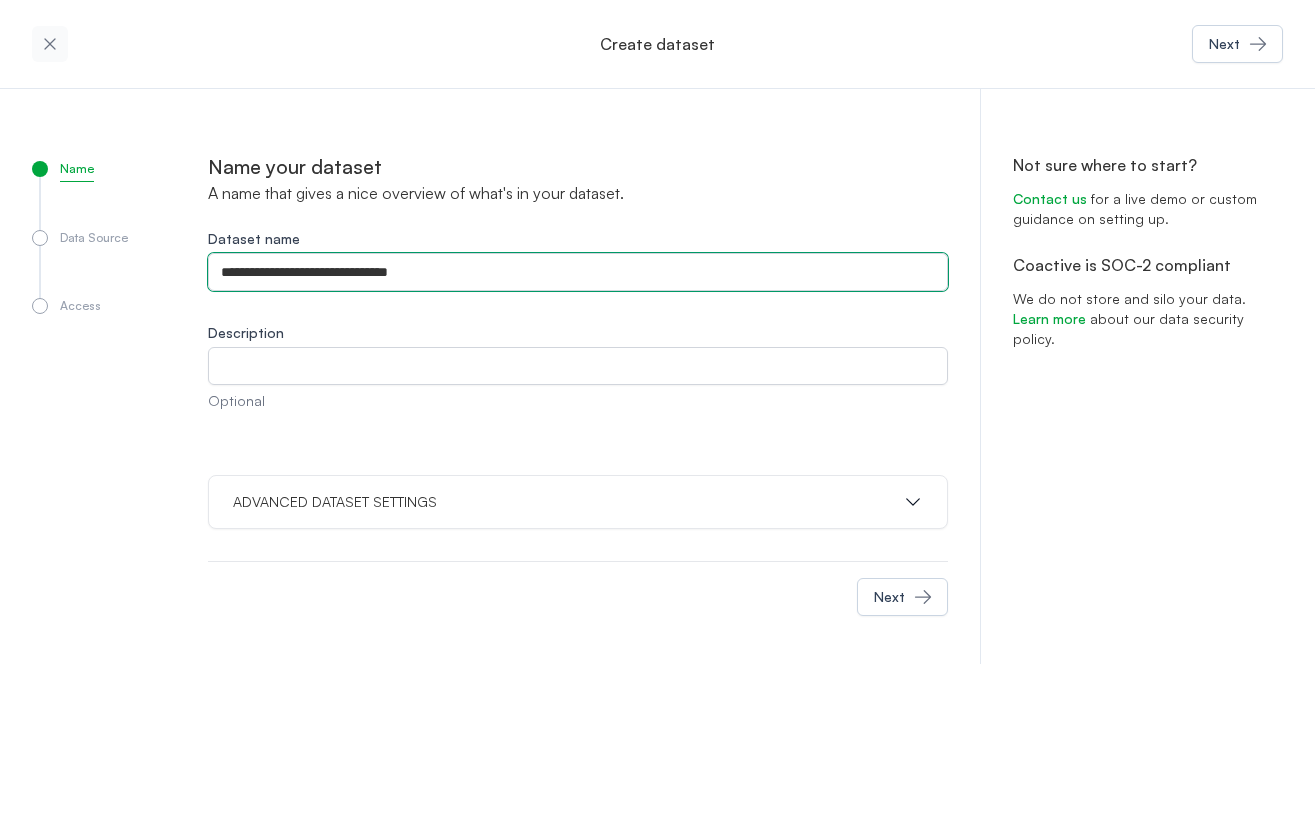 type on "**********" 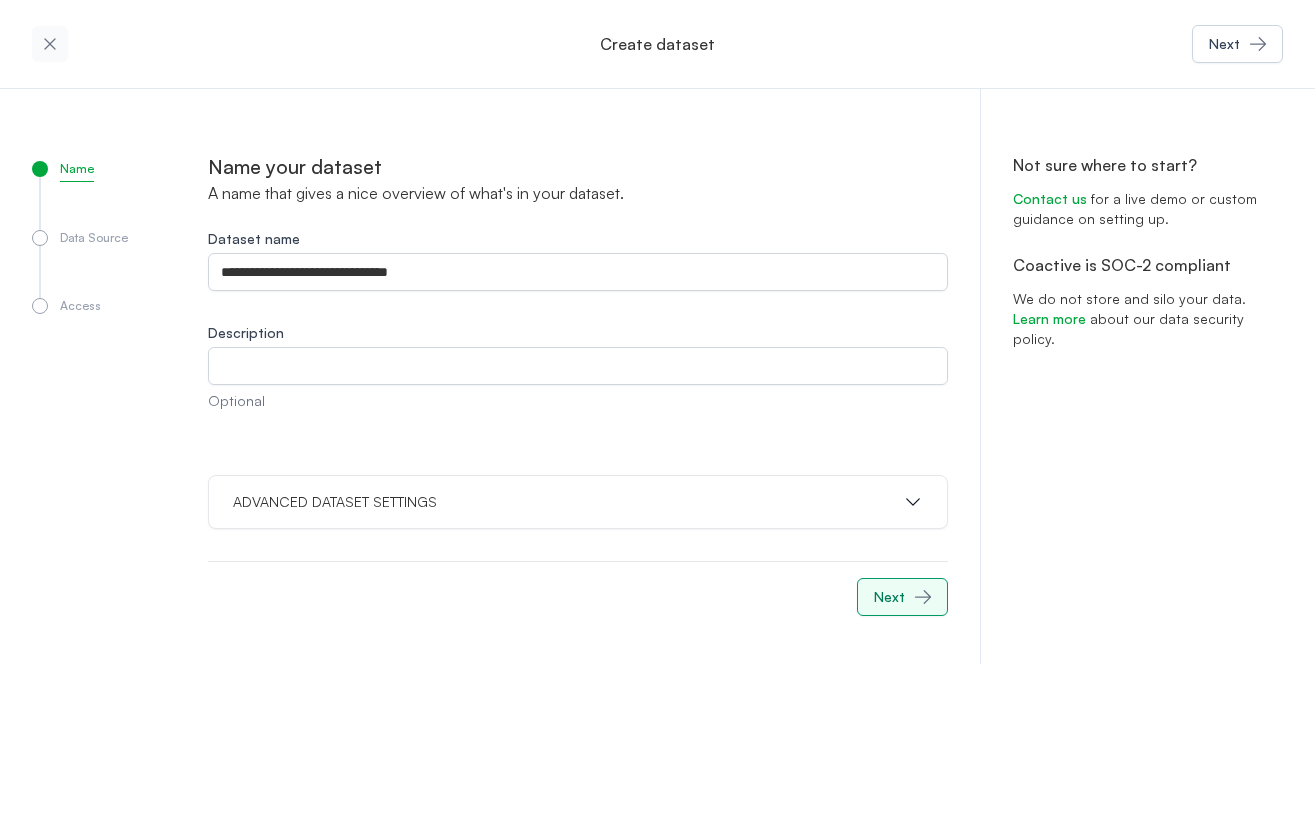 click on "Next" at bounding box center (902, 597) 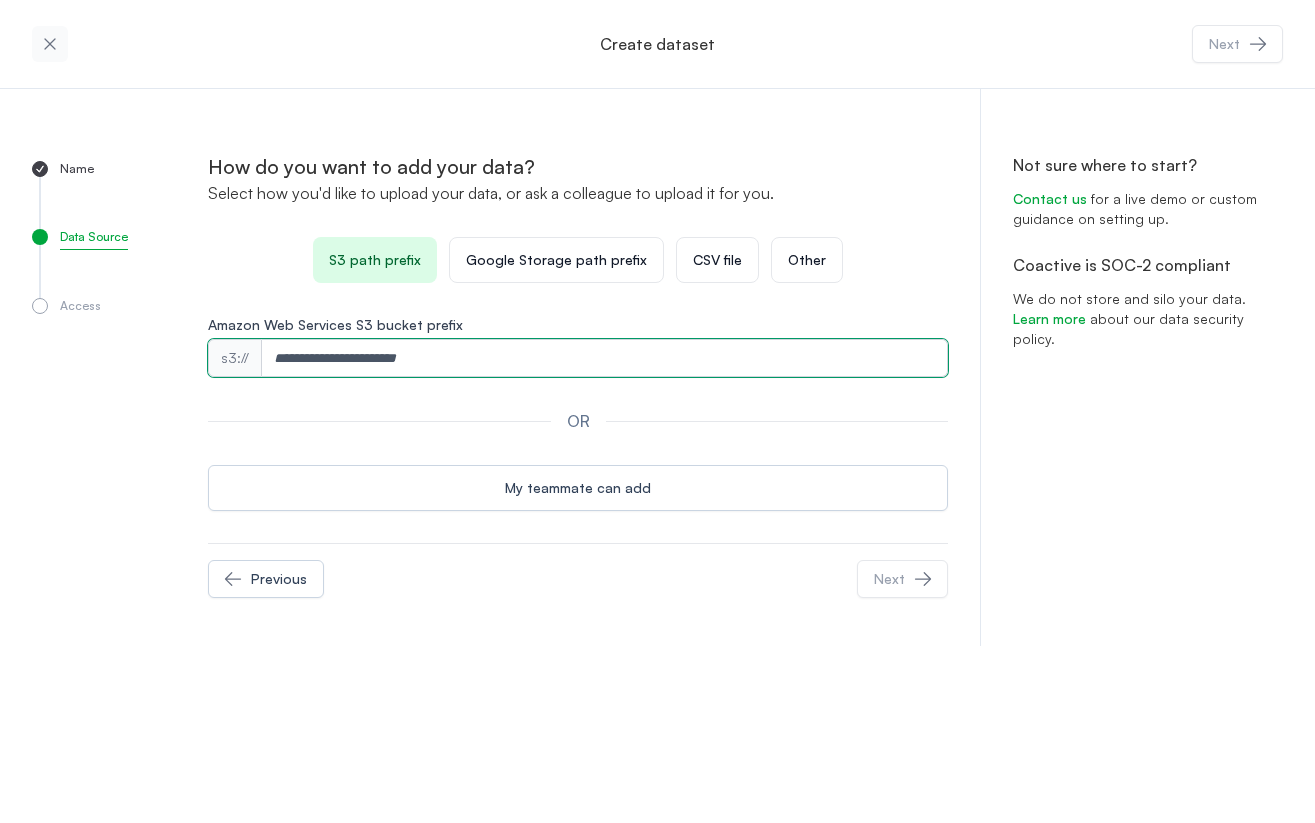click on "Amazon Web Services S3 bucket prefix" at bounding box center (605, 358) 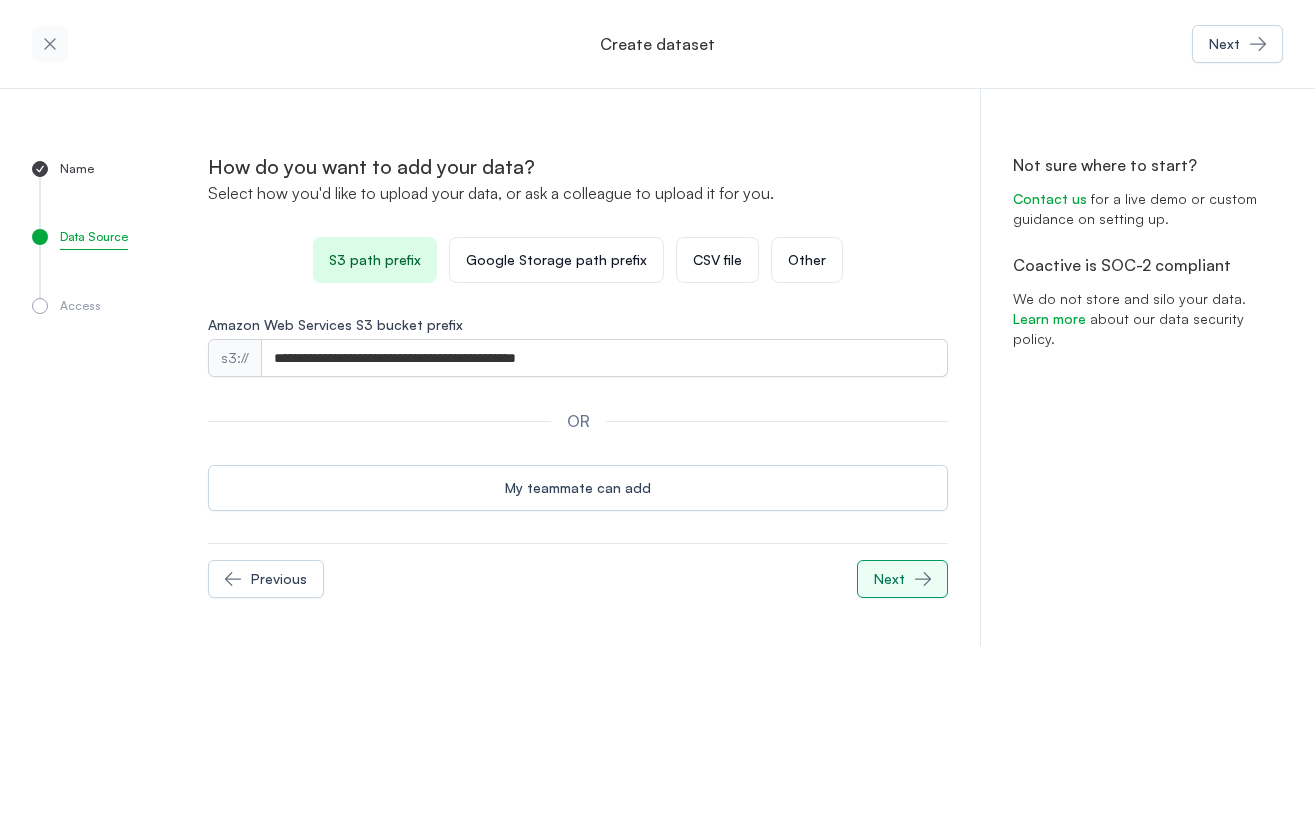 click 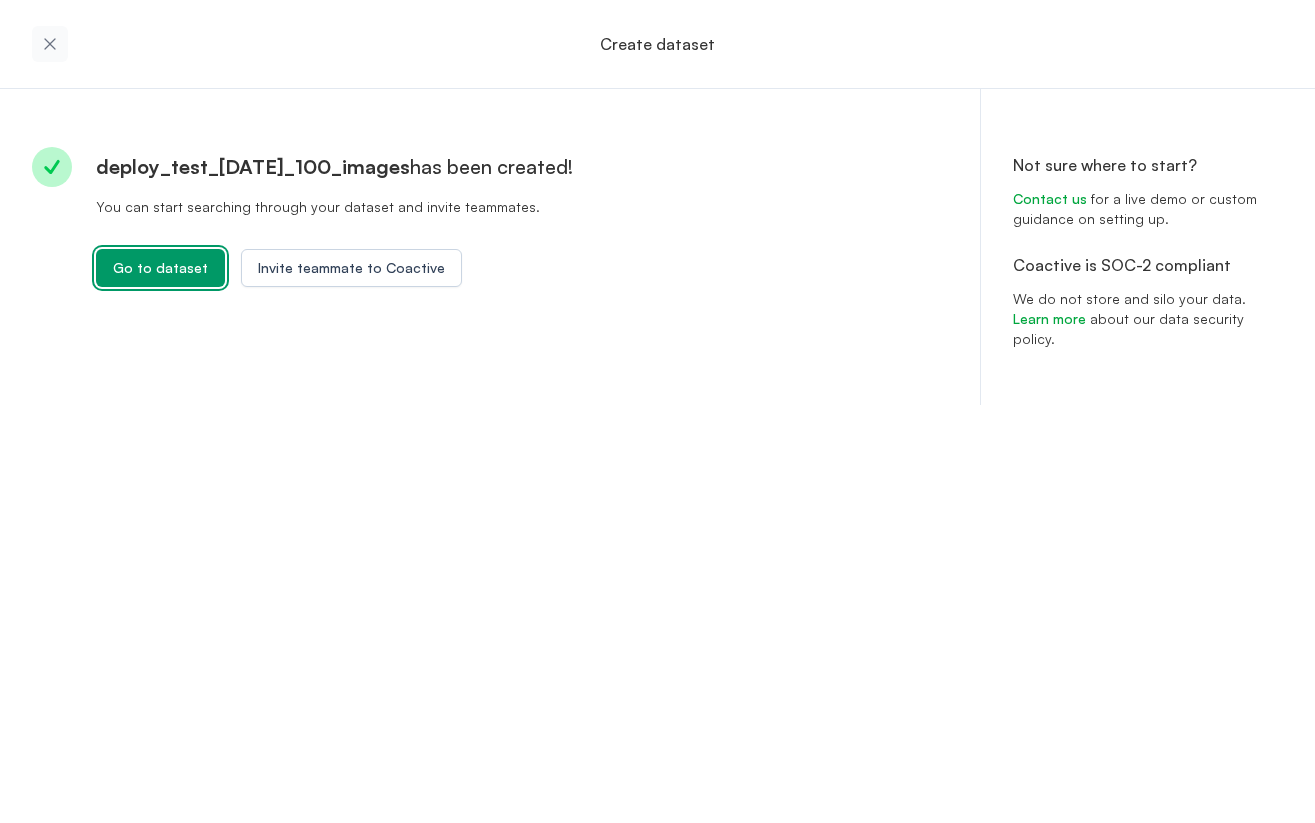 click on "Go to dataset" at bounding box center (160, 268) 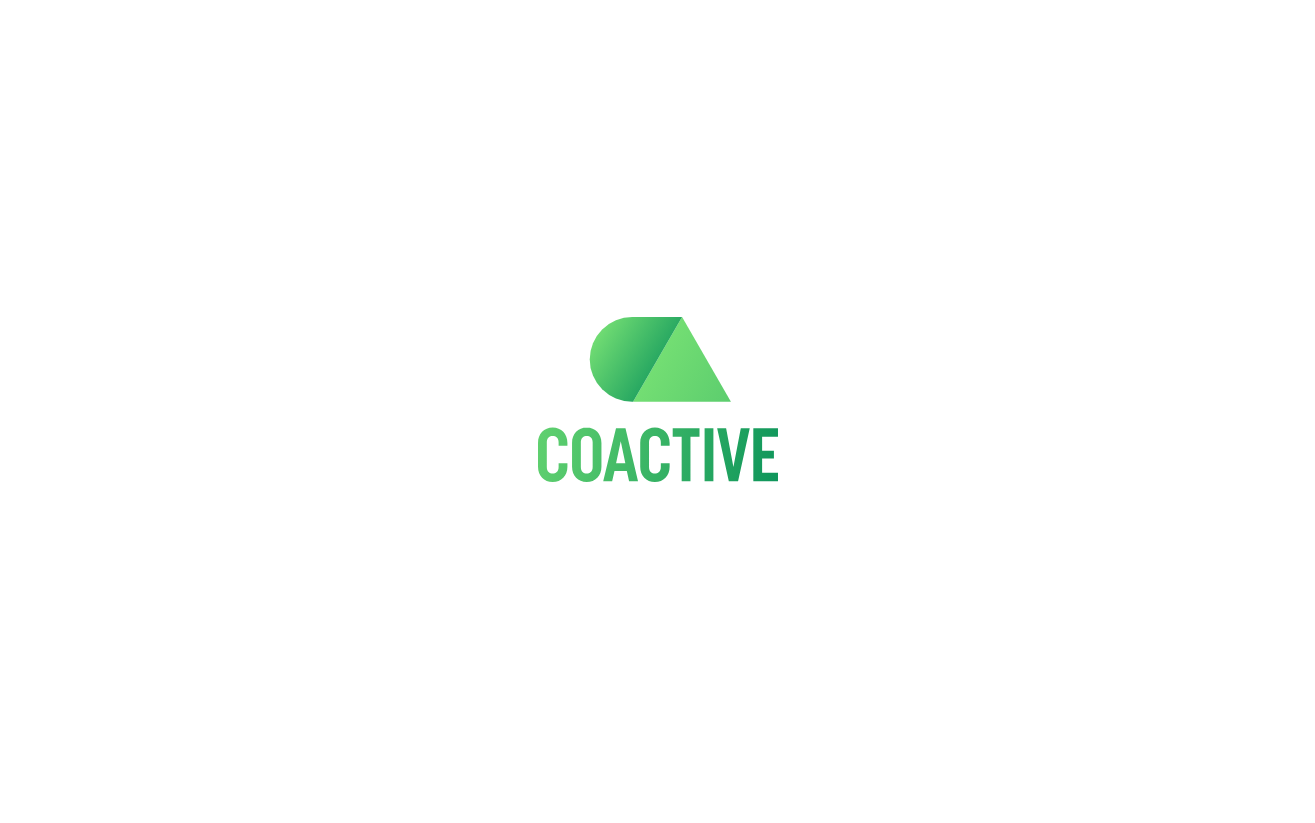 scroll, scrollTop: 0, scrollLeft: 0, axis: both 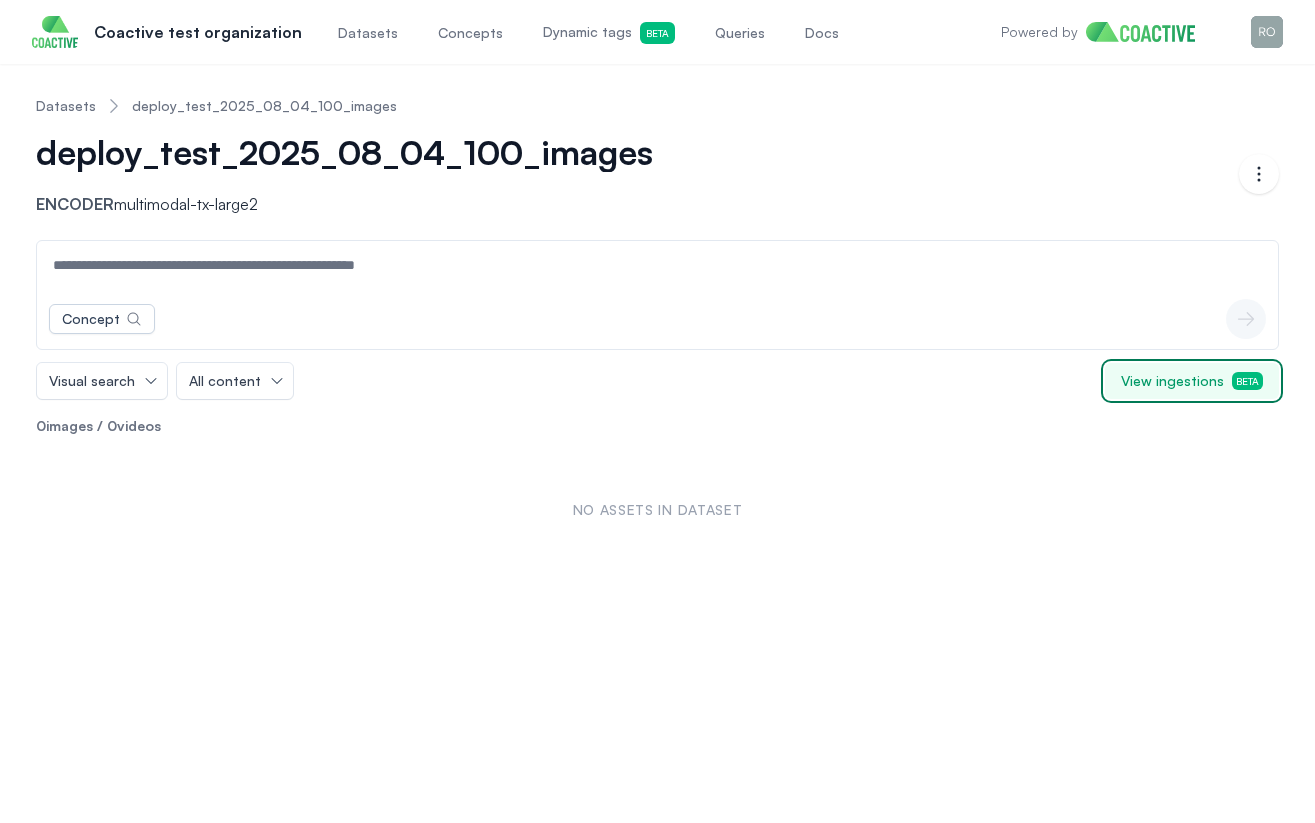 click on "View ingestions Beta" at bounding box center [1192, 381] 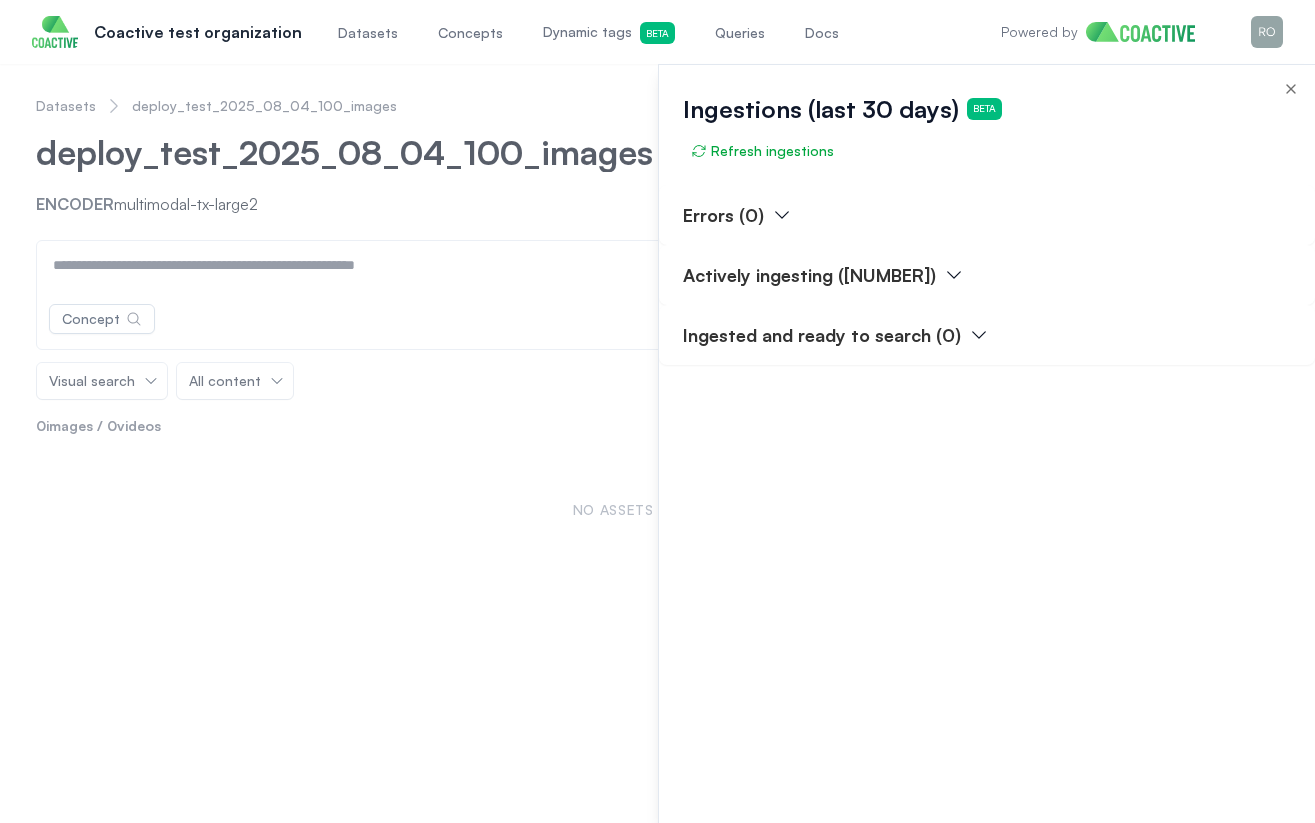 click on "Actively ingesting ([NUMBER])" at bounding box center (809, 275) 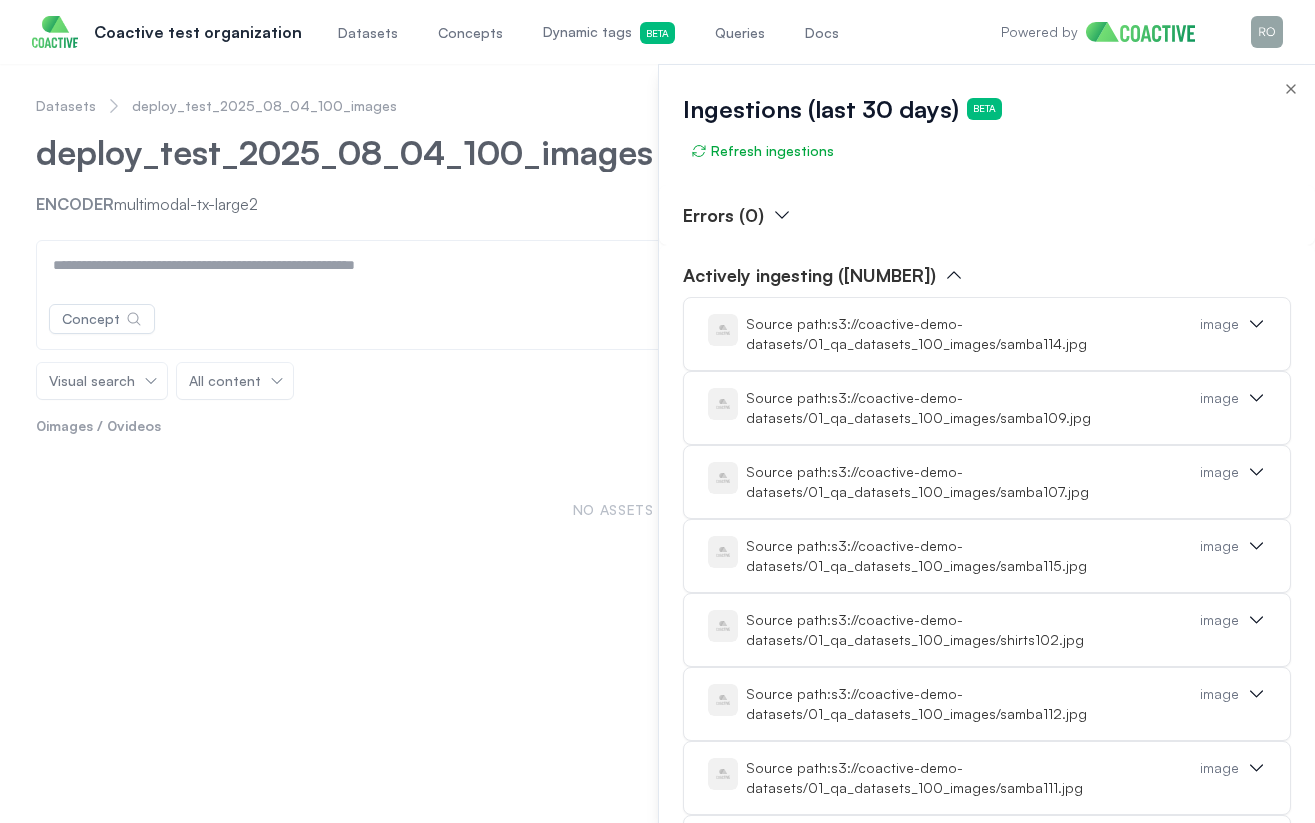 click at bounding box center [657, 443] 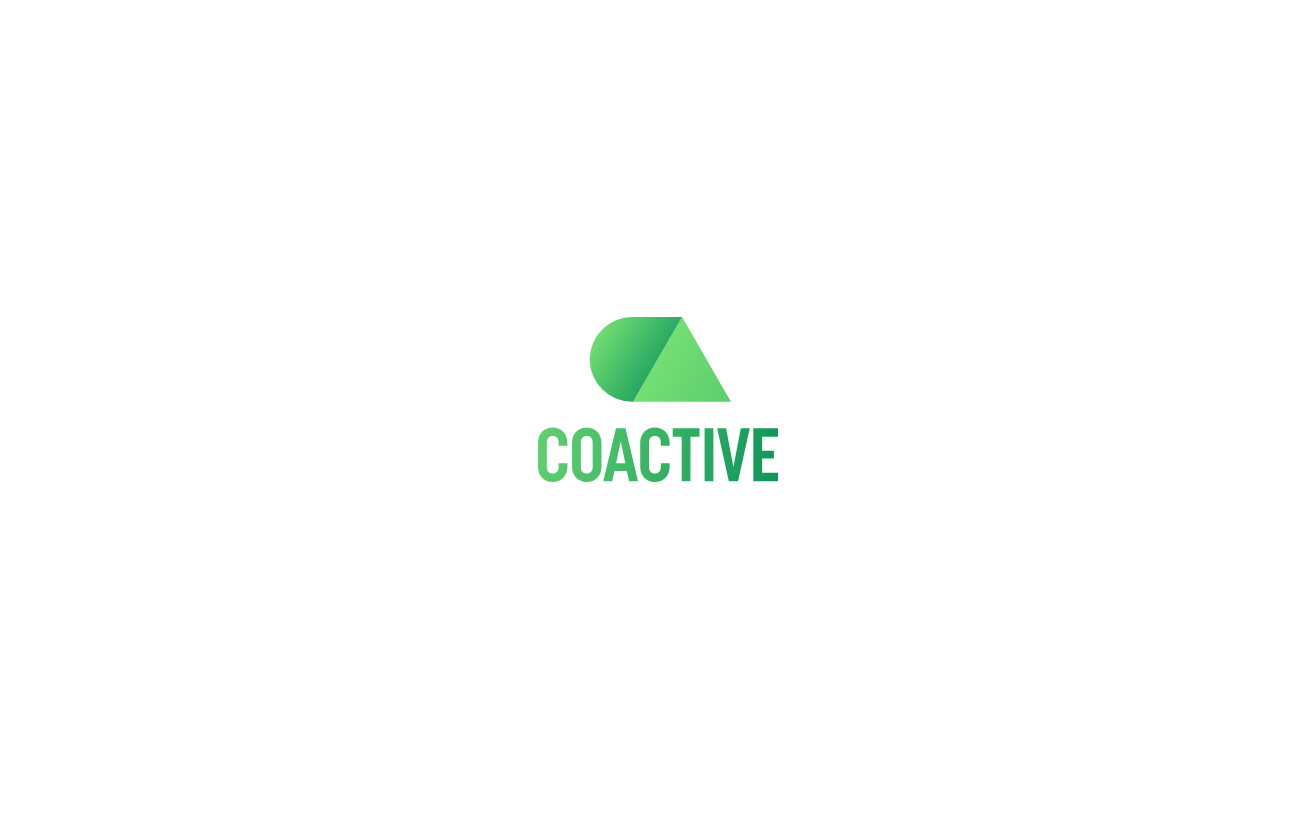 scroll, scrollTop: 0, scrollLeft: 0, axis: both 